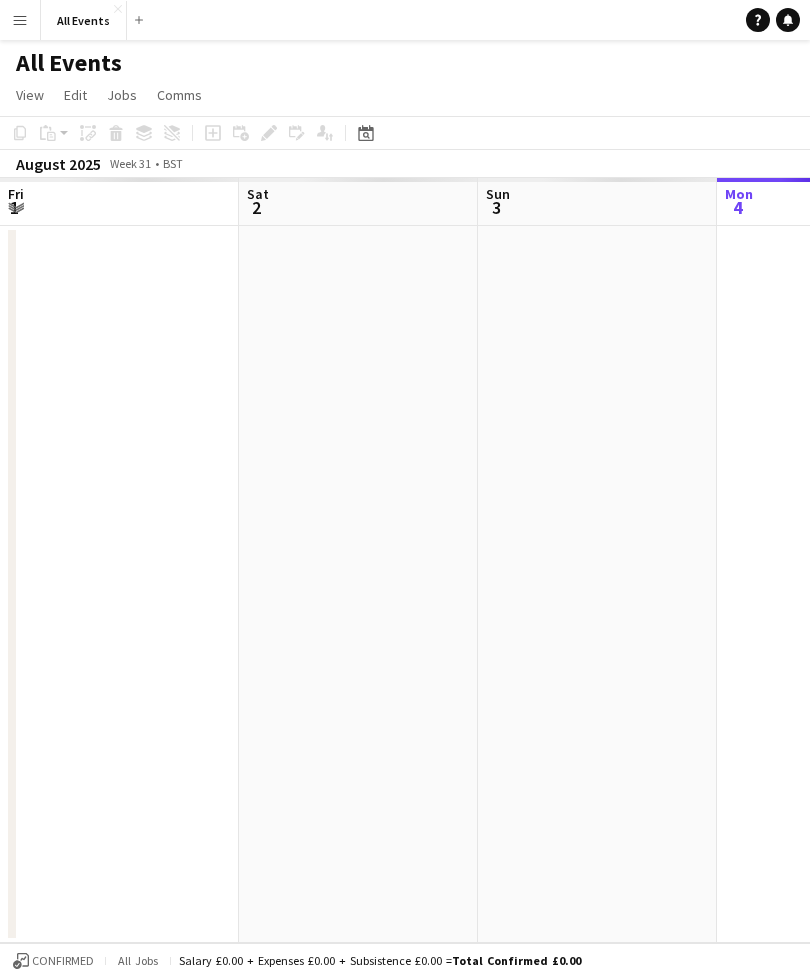 scroll, scrollTop: 0, scrollLeft: 0, axis: both 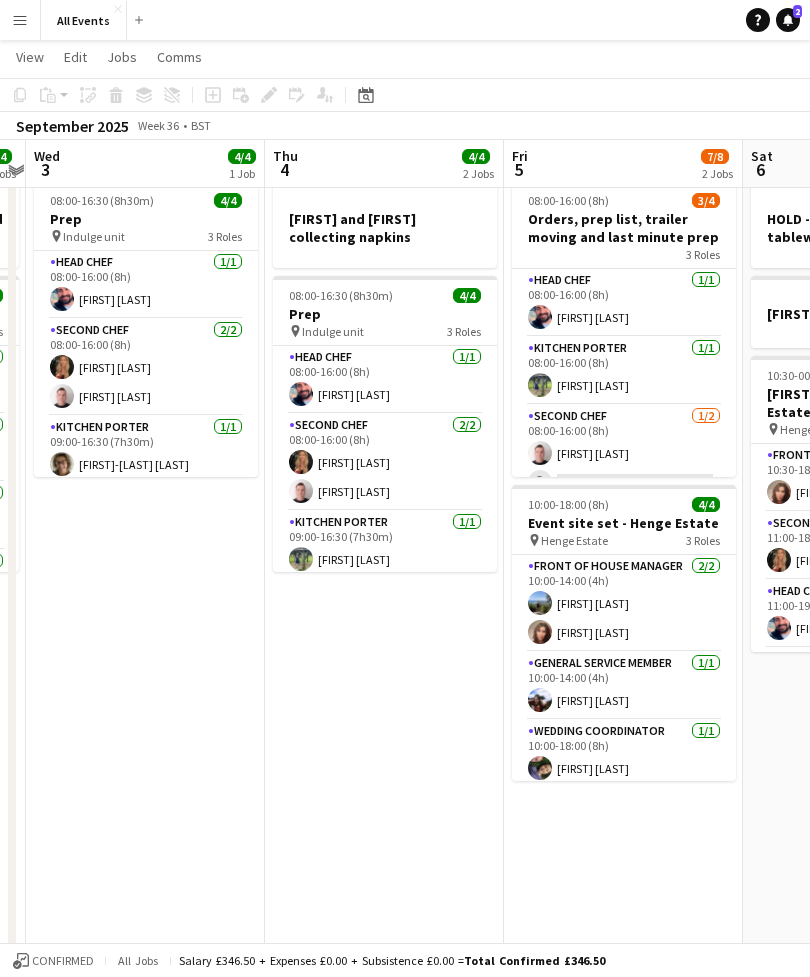 click on "Kitchen Porter   1/1   09:00-16:30 (7h30m)
[FIRST] [LAST]" at bounding box center (385, 545) 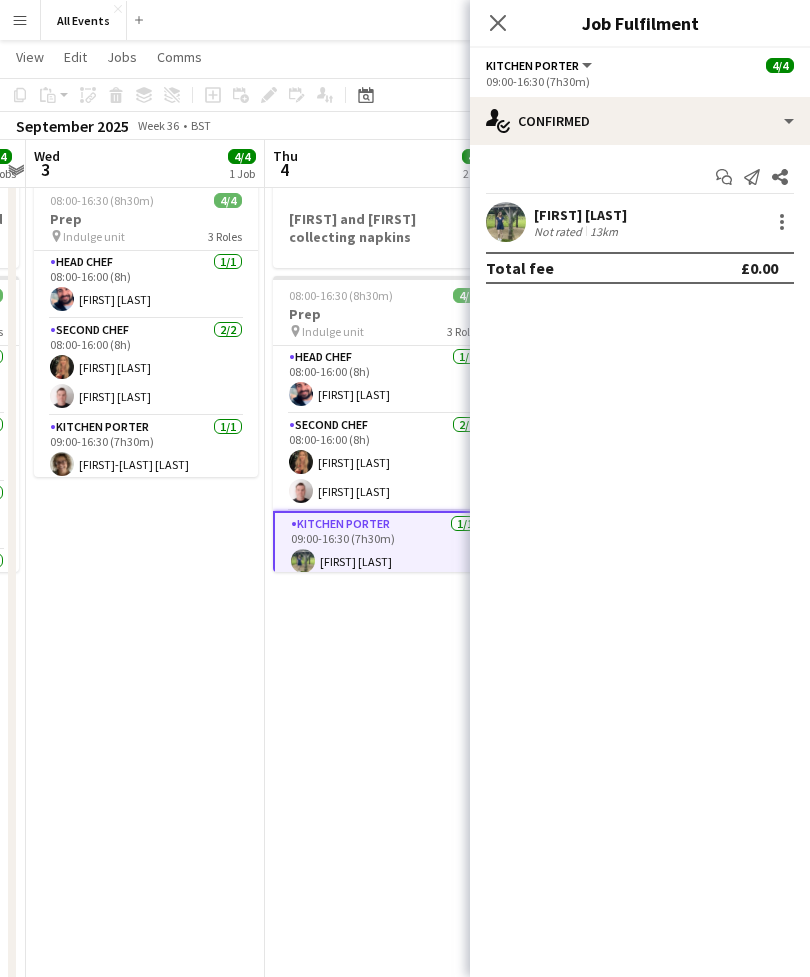 click on "08:00-16:30 (8h30m)    4/4   Prep
pin
Indulge unit    3 Roles   Head Chef   1/1   08:00-16:00 (8h)
[FIRST] [LAST]  Second Chef   2/2   08:00-16:00 (8h)
[FIRST] [LAST] [FIRST] [LAST]   Kitchen Porter   1/1   09:00-16:30 (7h30m)
[FIRST] [LAST]" at bounding box center (145, 637) 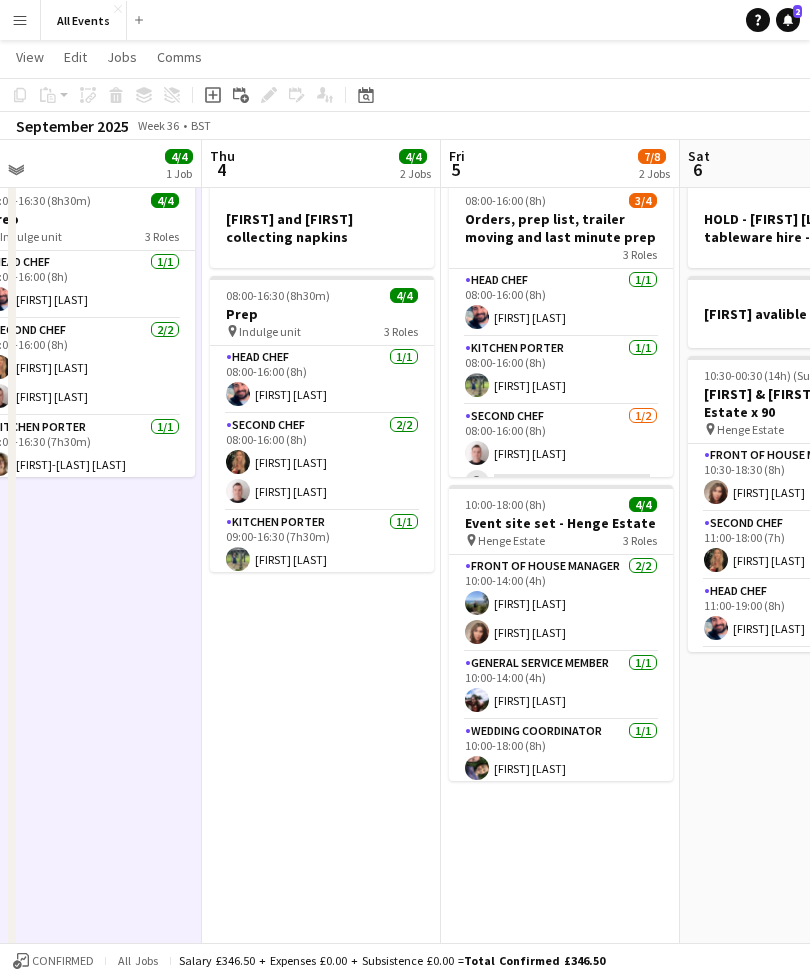 scroll, scrollTop: 0, scrollLeft: 515, axis: horizontal 